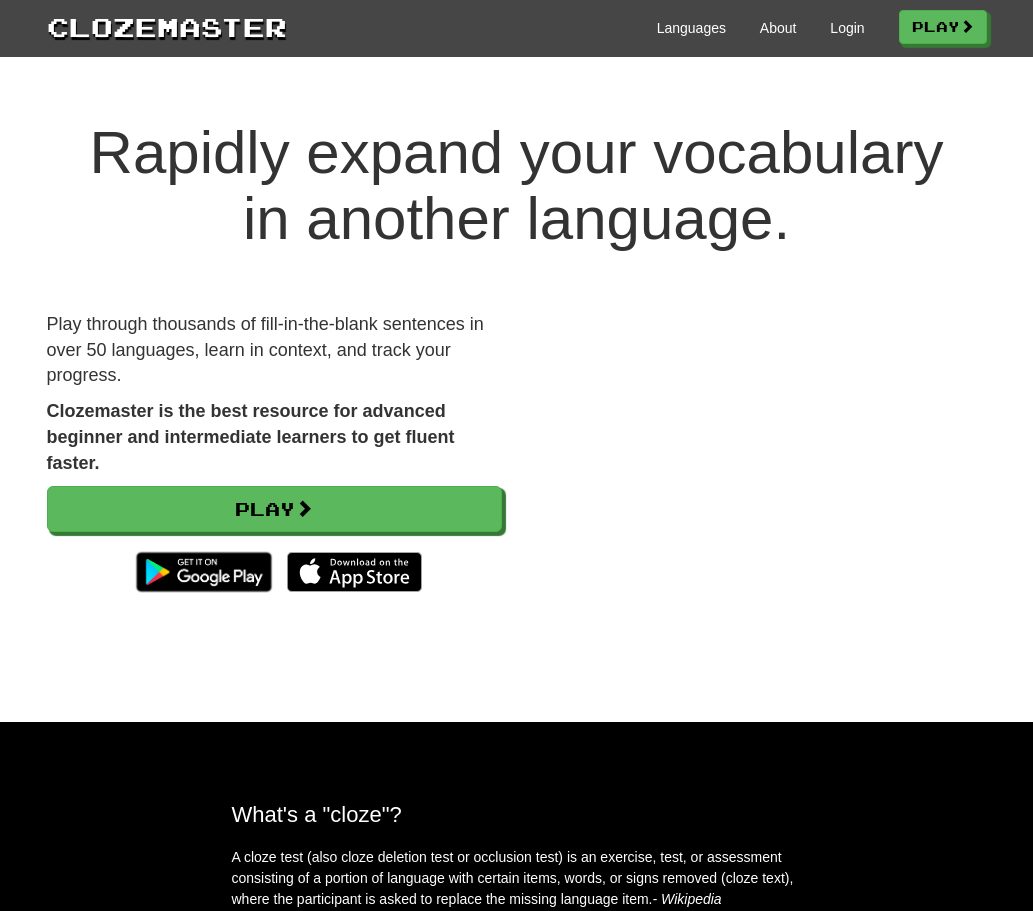 scroll, scrollTop: 0, scrollLeft: 0, axis: both 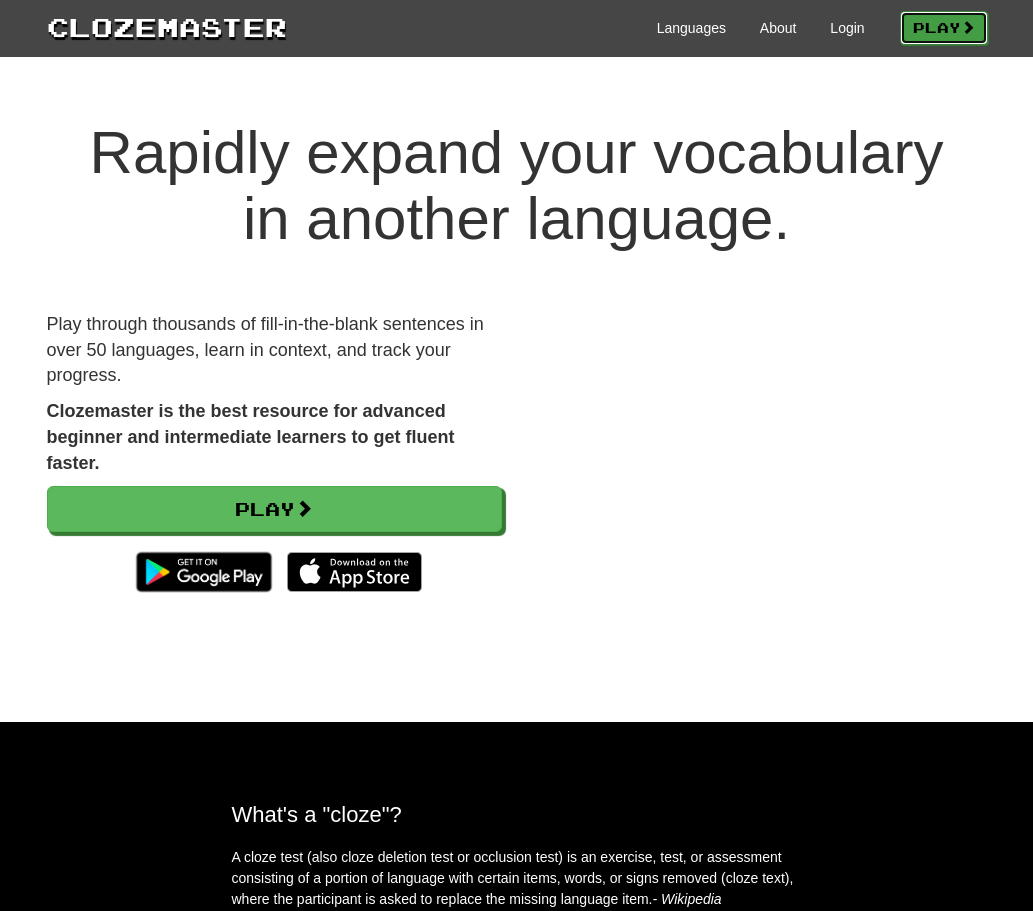 click on "Play" at bounding box center (944, 28) 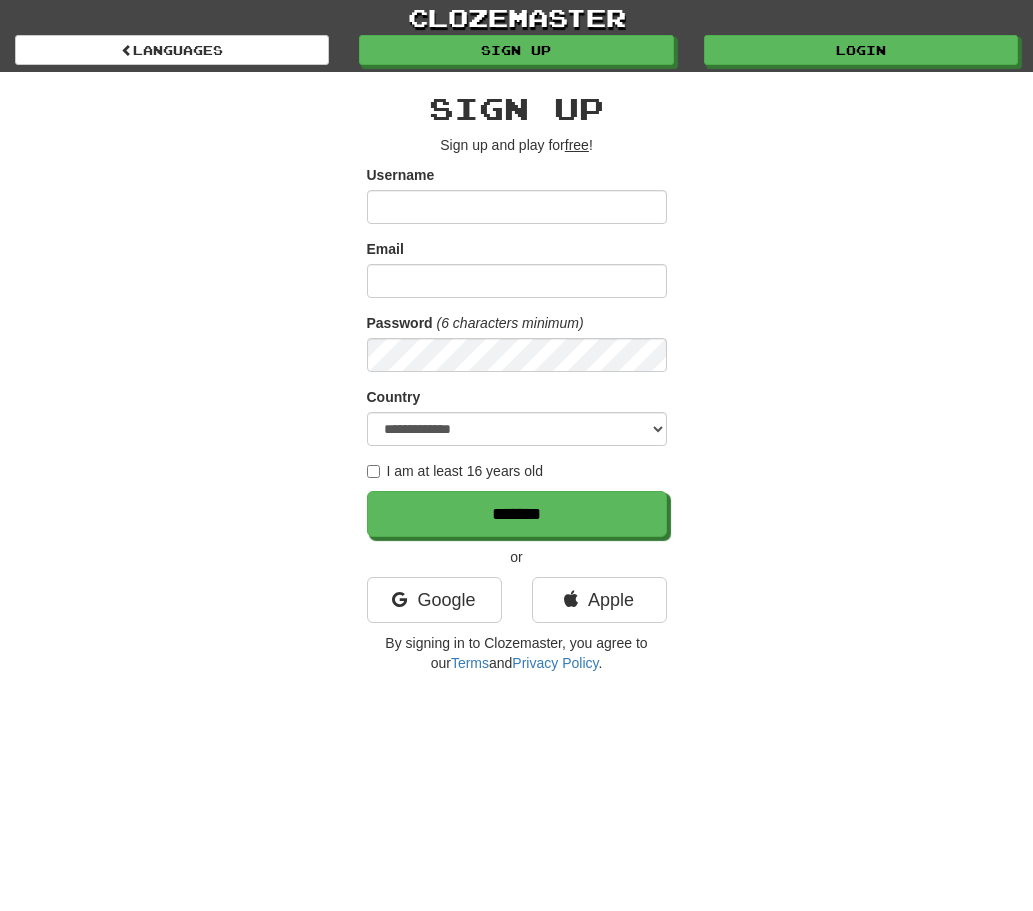 scroll, scrollTop: 0, scrollLeft: 0, axis: both 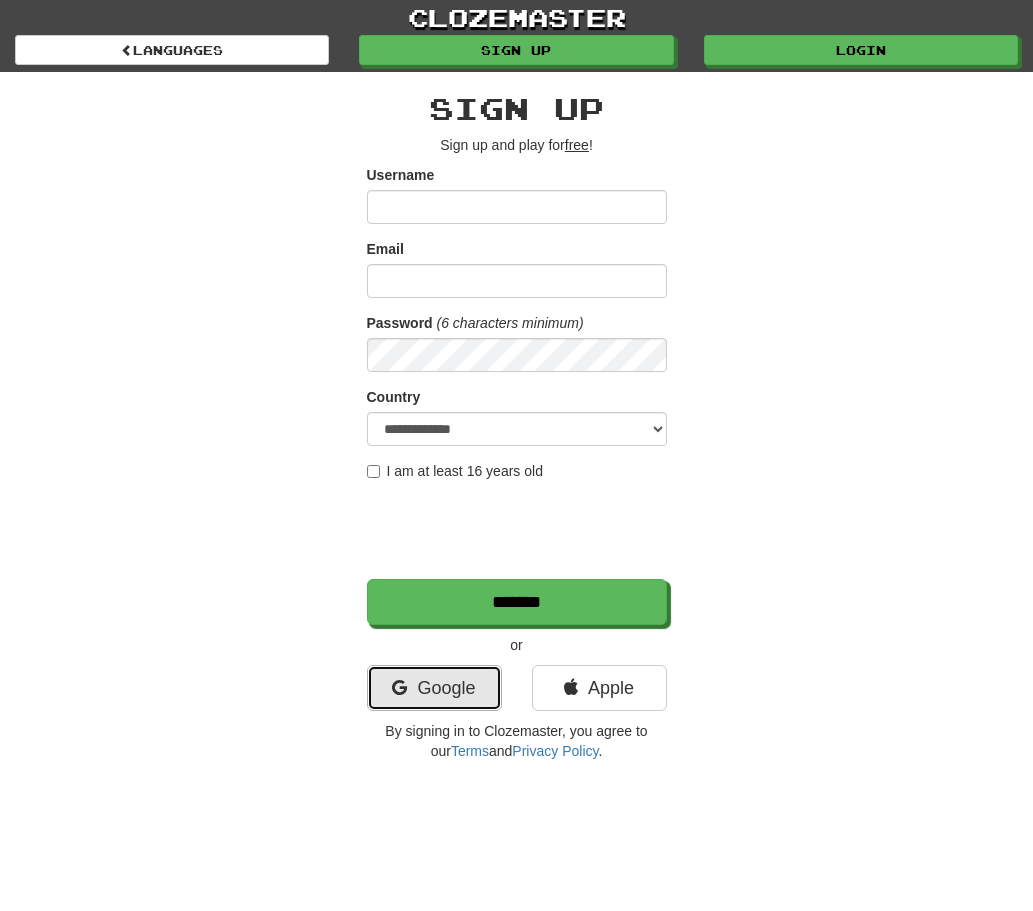click on "Google" at bounding box center [434, 688] 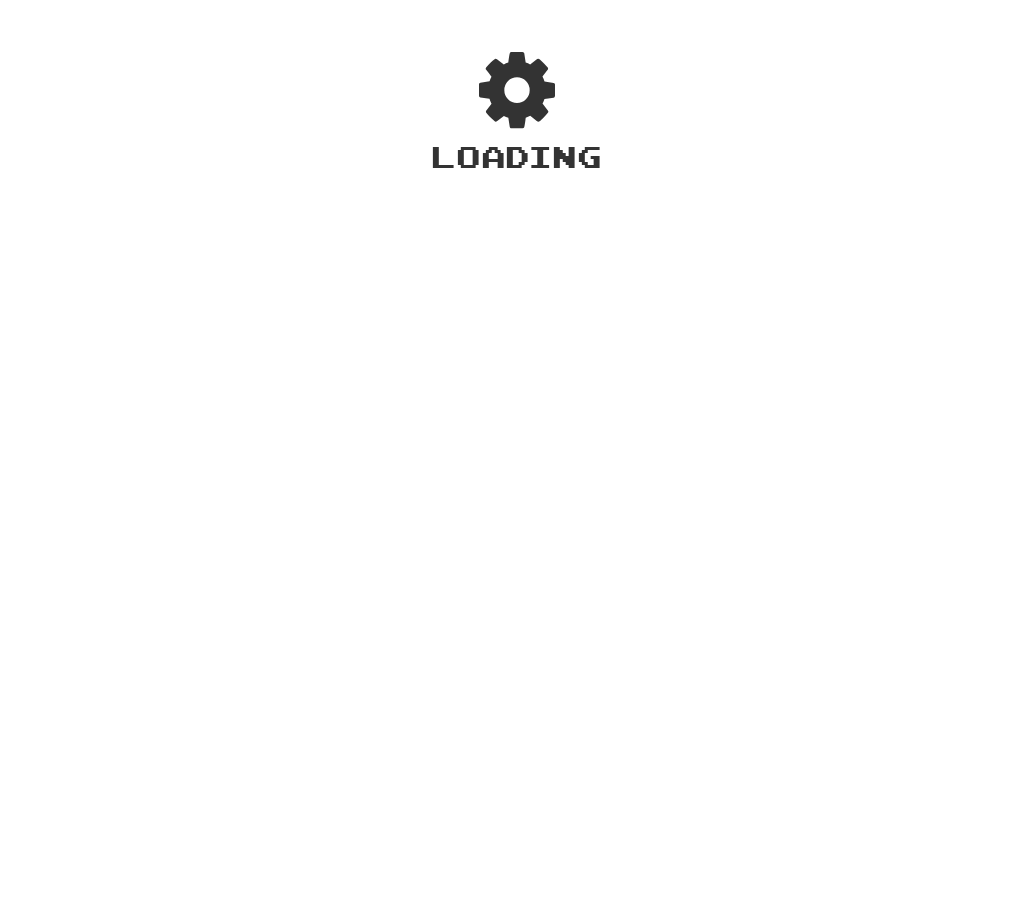 scroll, scrollTop: 0, scrollLeft: 0, axis: both 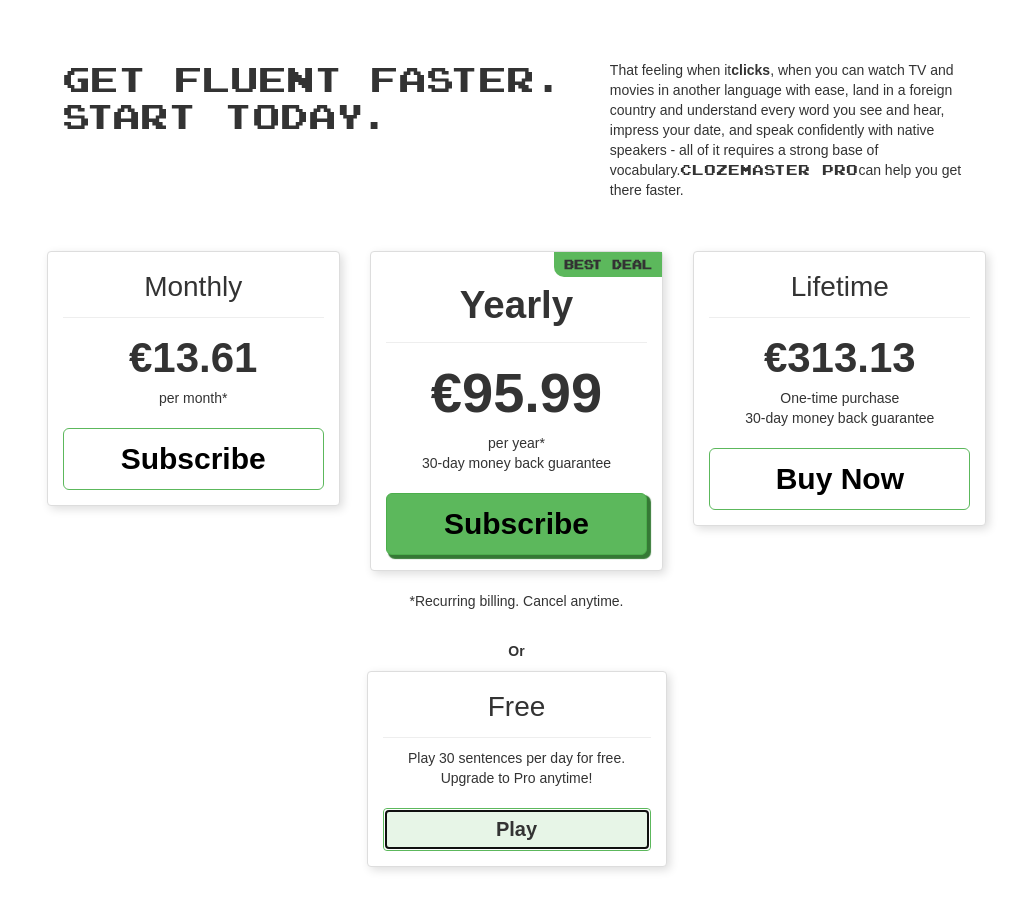 click on "Play" at bounding box center (517, 829) 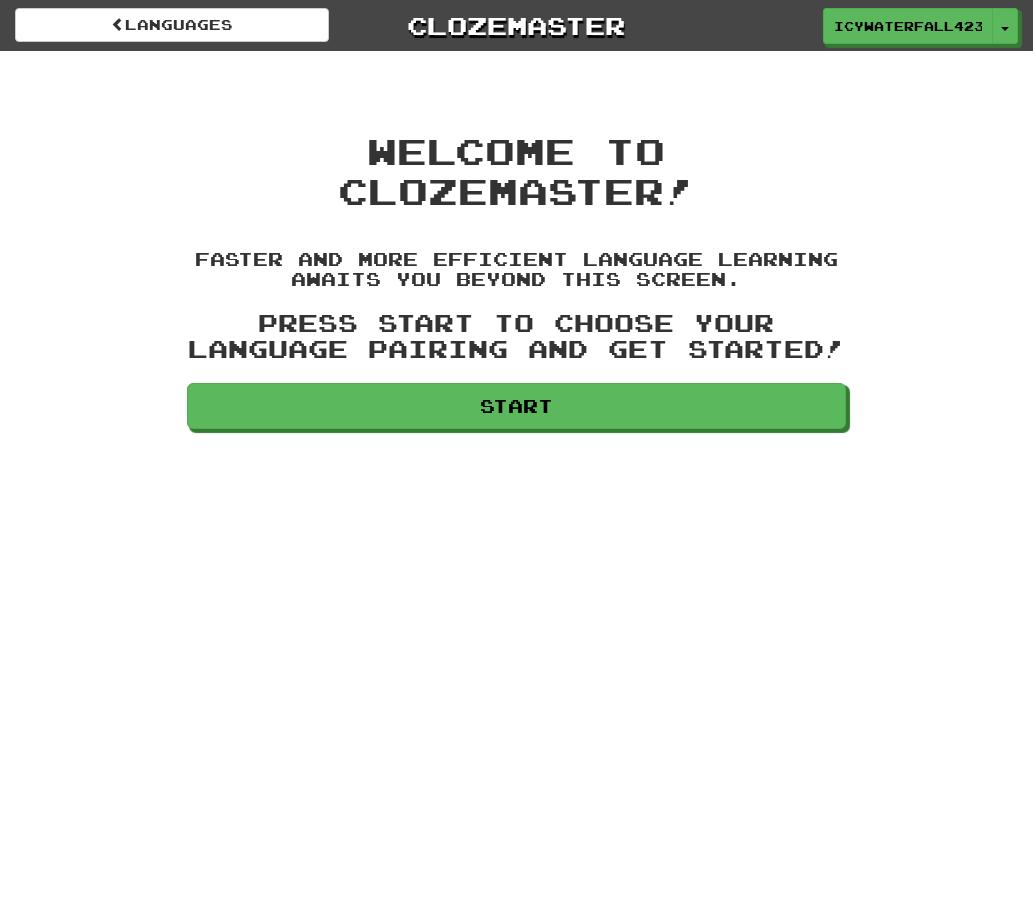 scroll, scrollTop: 0, scrollLeft: 0, axis: both 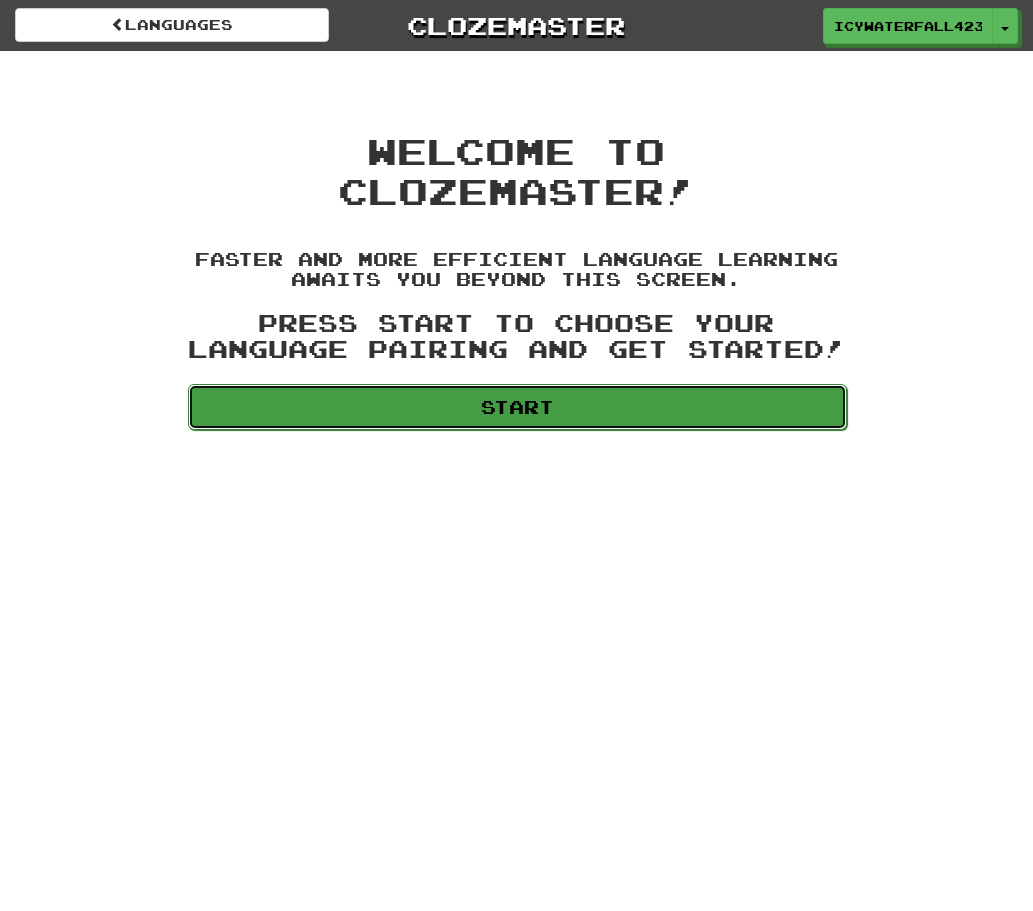 click on "Start" at bounding box center [517, 407] 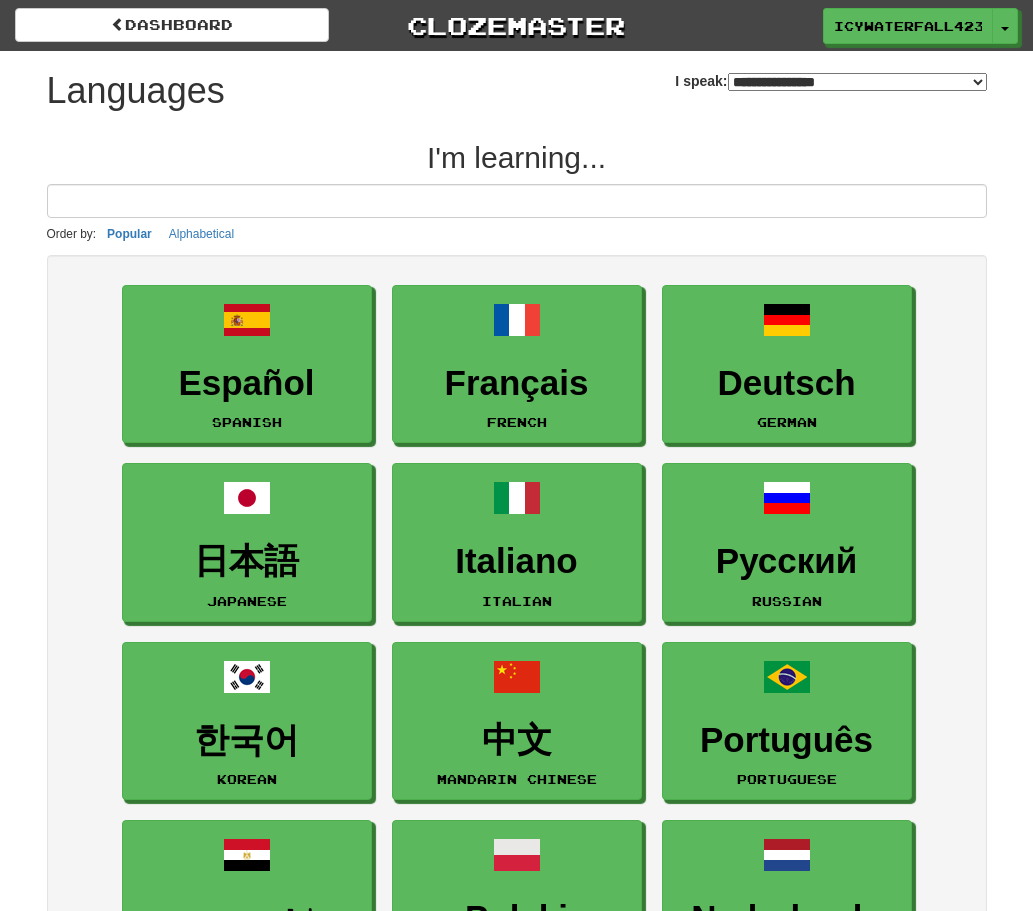 select on "*******" 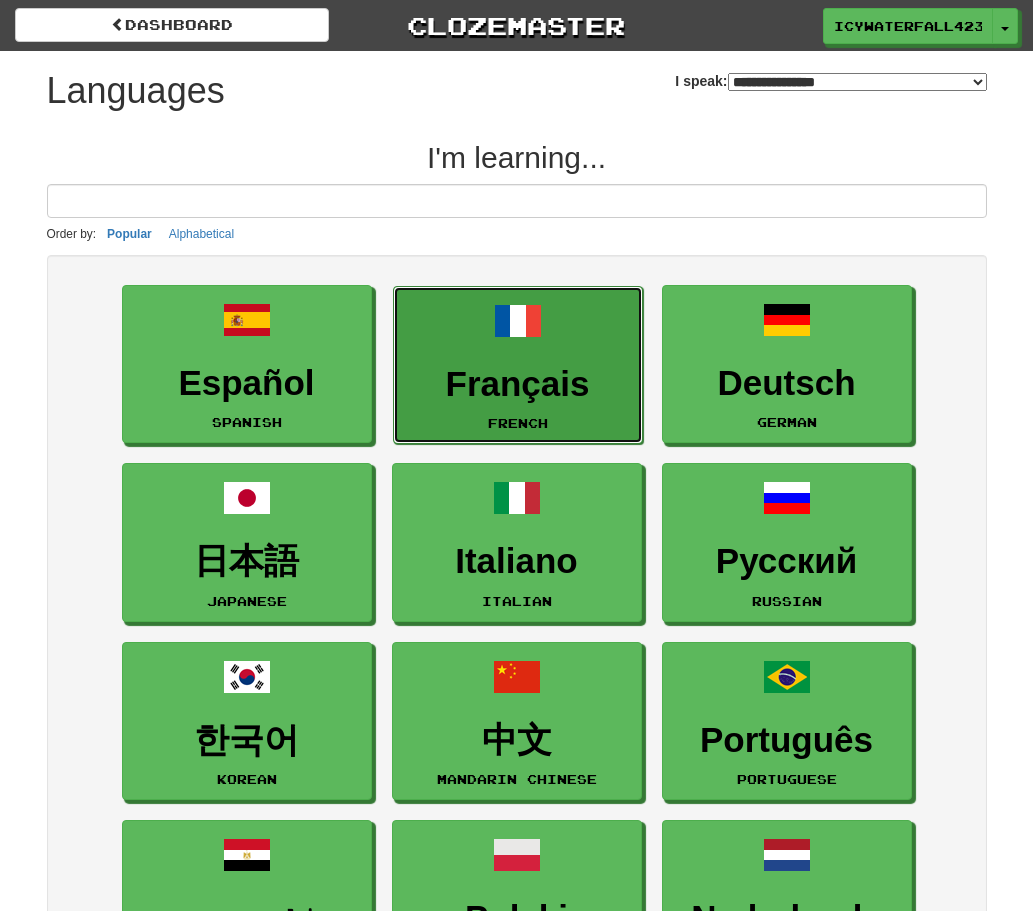 click on "Français" at bounding box center (518, 384) 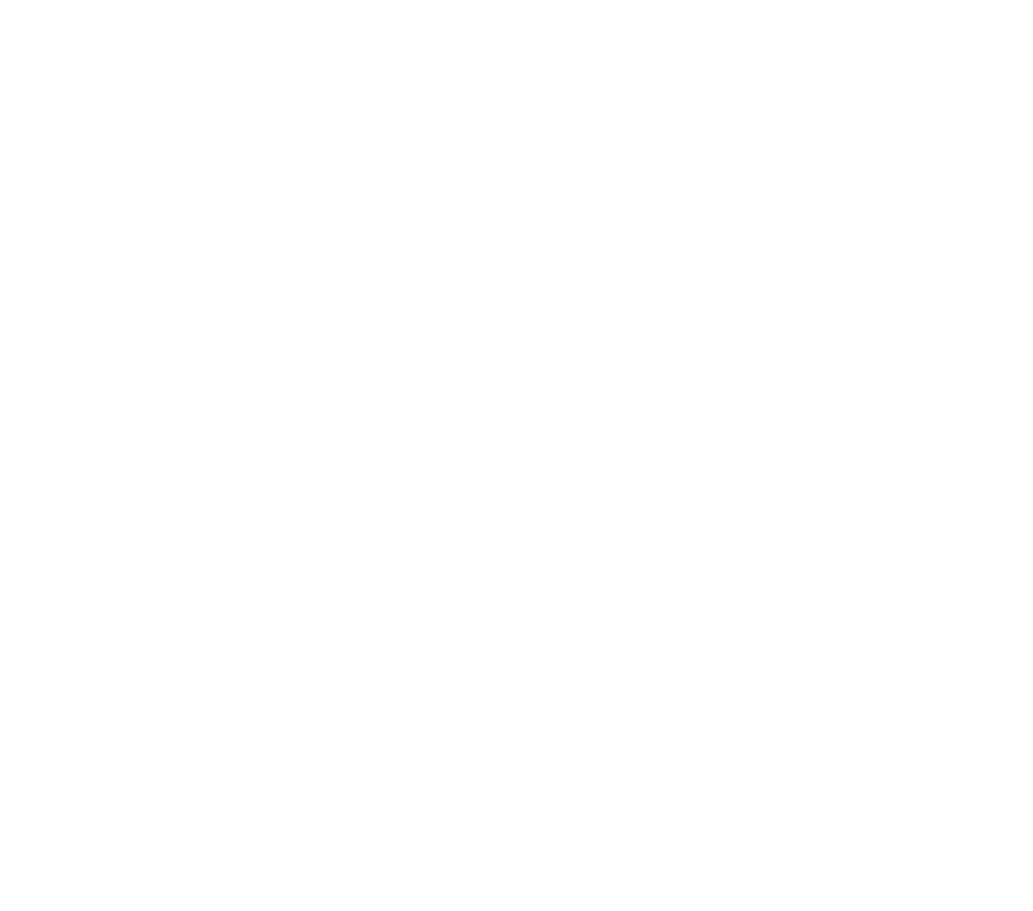 scroll, scrollTop: 0, scrollLeft: 0, axis: both 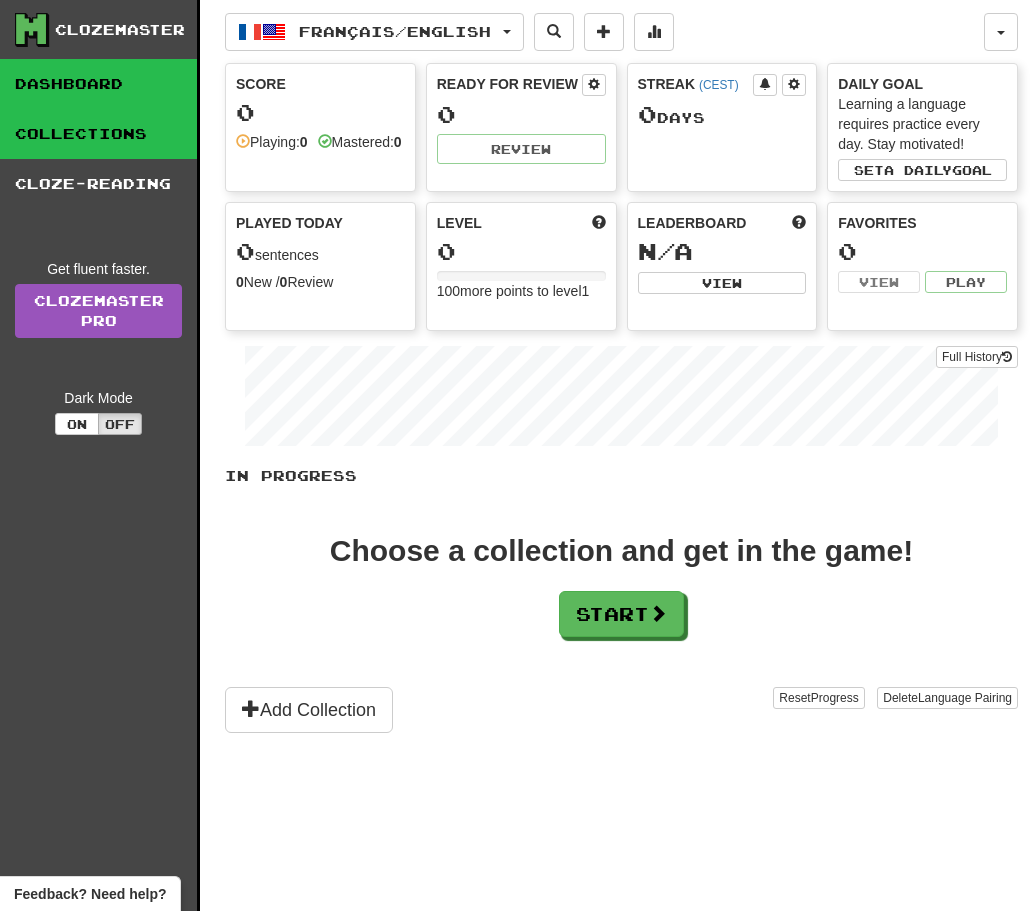 click on "Collections" at bounding box center (98, 134) 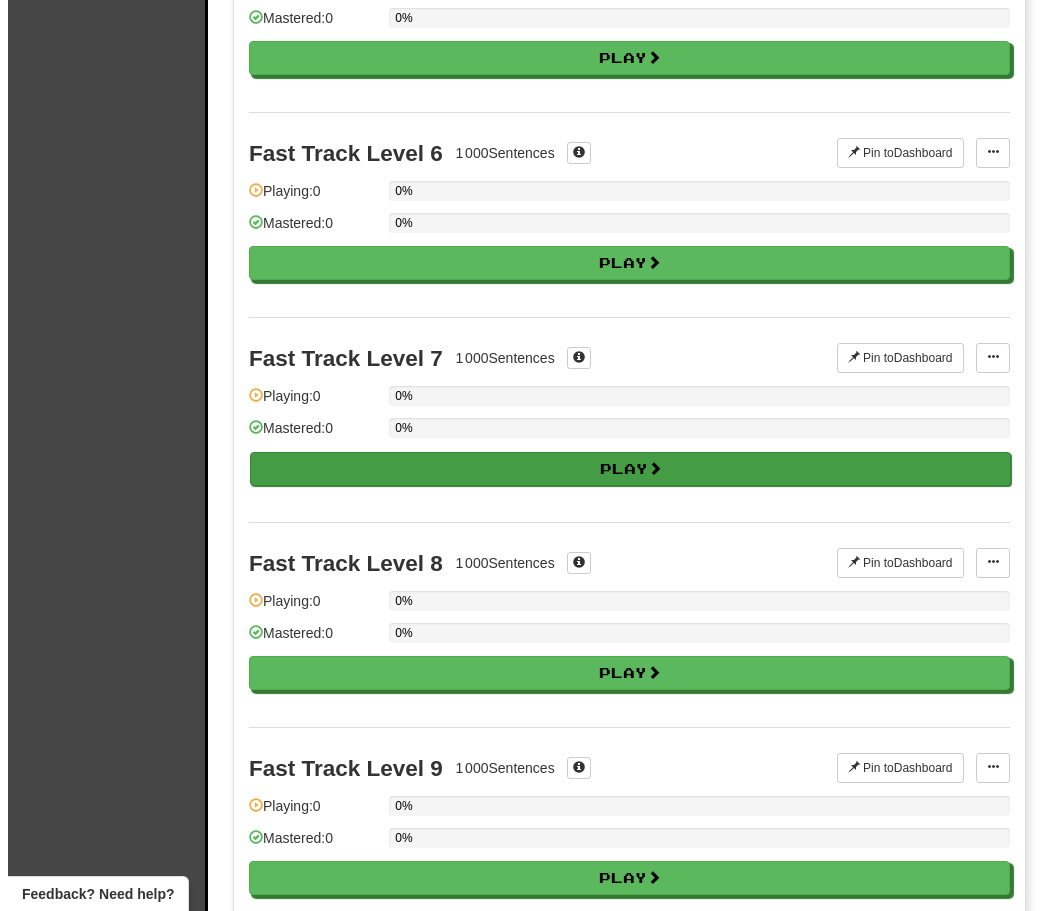 scroll, scrollTop: 1121, scrollLeft: 0, axis: vertical 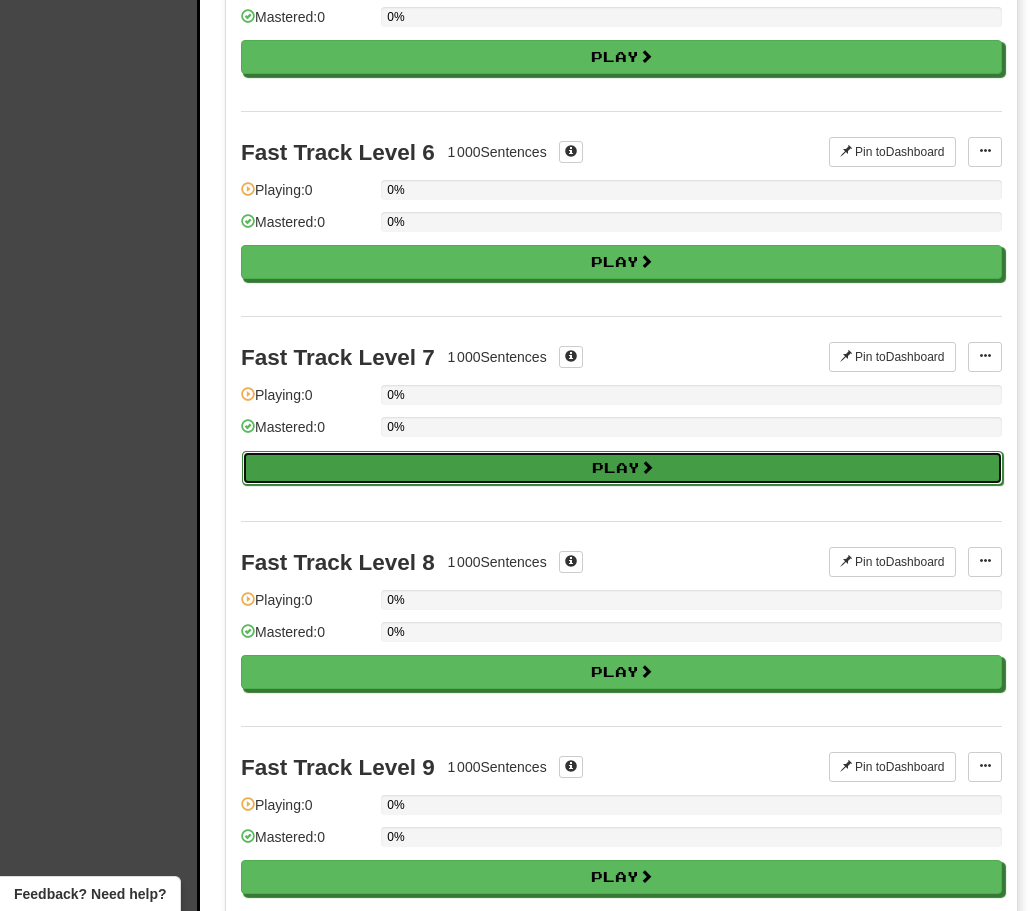click on "Play" at bounding box center [622, 468] 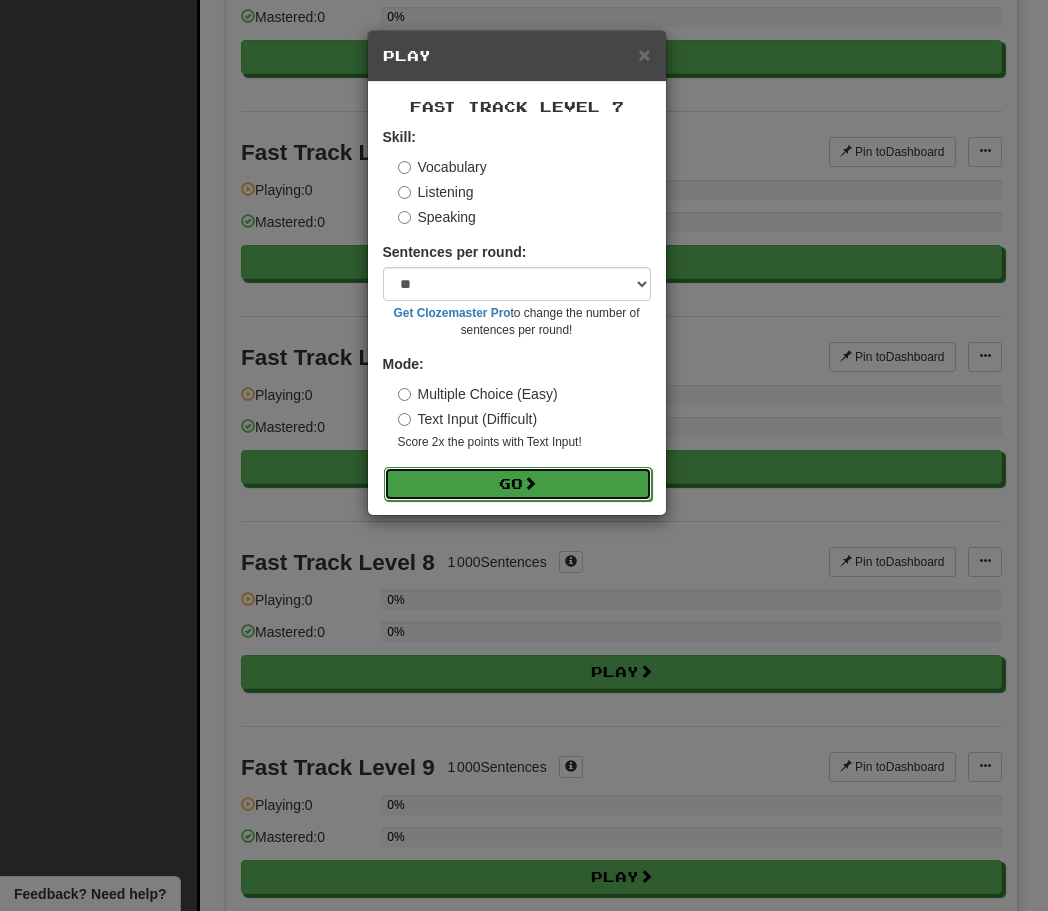 click on "Go" at bounding box center (518, 484) 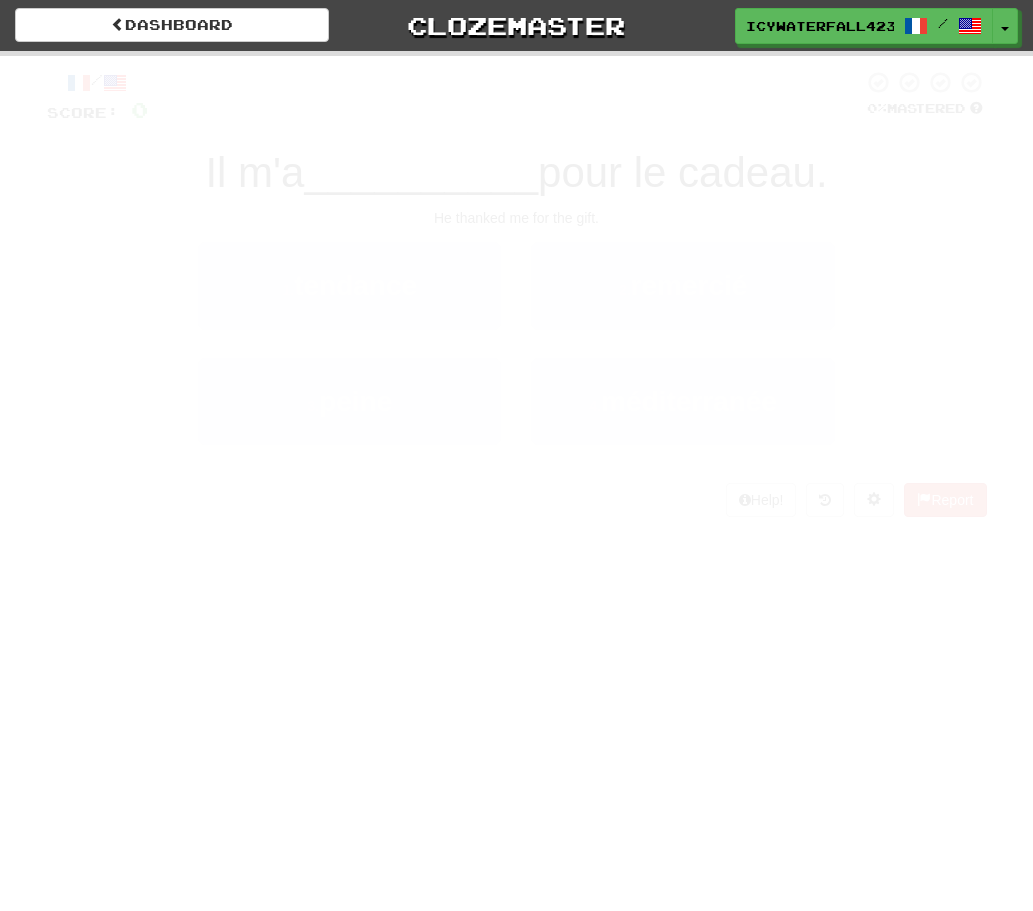 scroll, scrollTop: 0, scrollLeft: 0, axis: both 